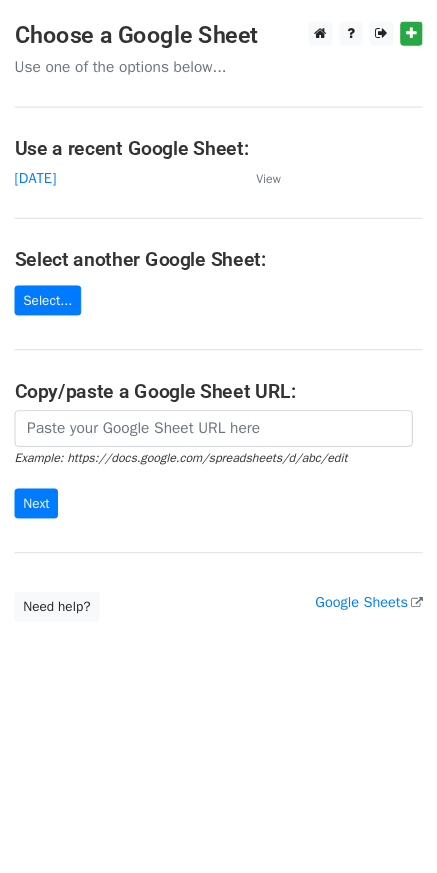 scroll, scrollTop: 0, scrollLeft: 0, axis: both 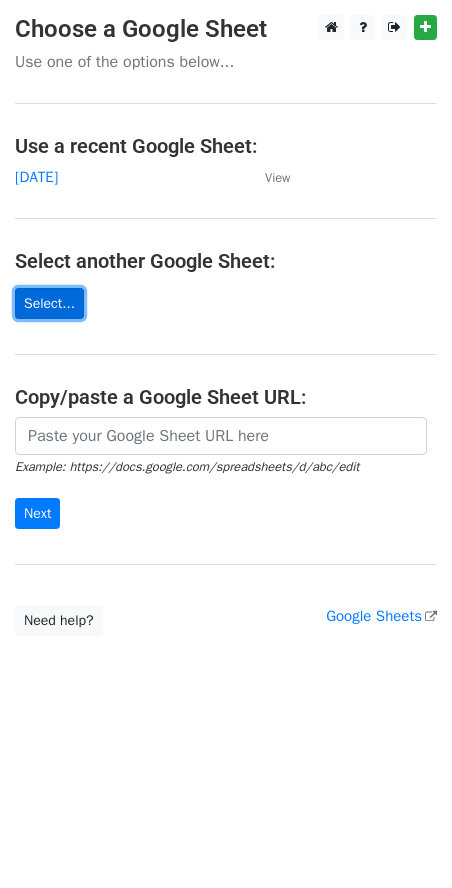 click on "Select..." at bounding box center (49, 303) 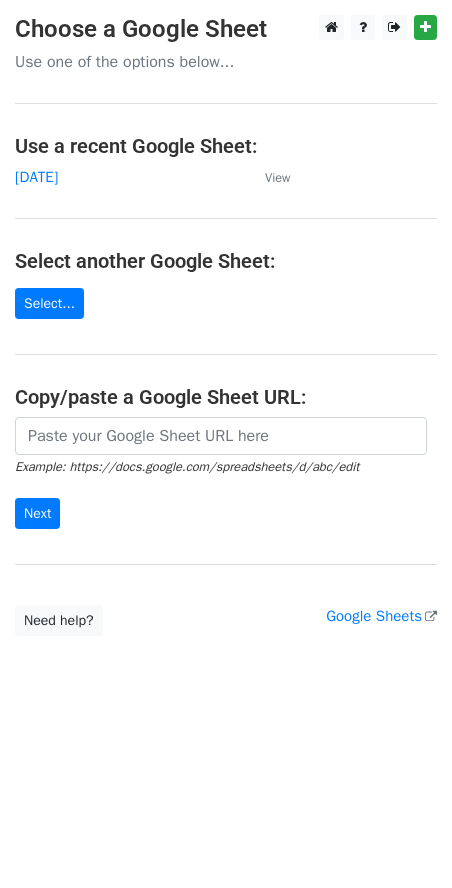 scroll, scrollTop: 0, scrollLeft: 0, axis: both 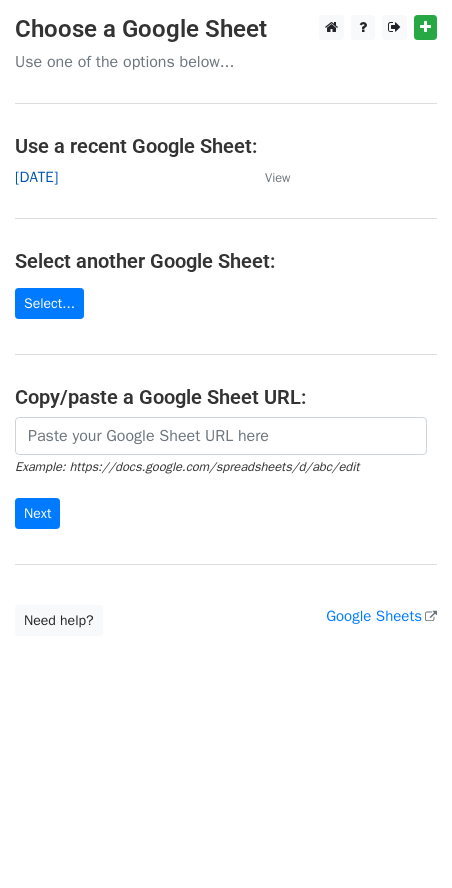 click on "2025/08/04" at bounding box center (36, 177) 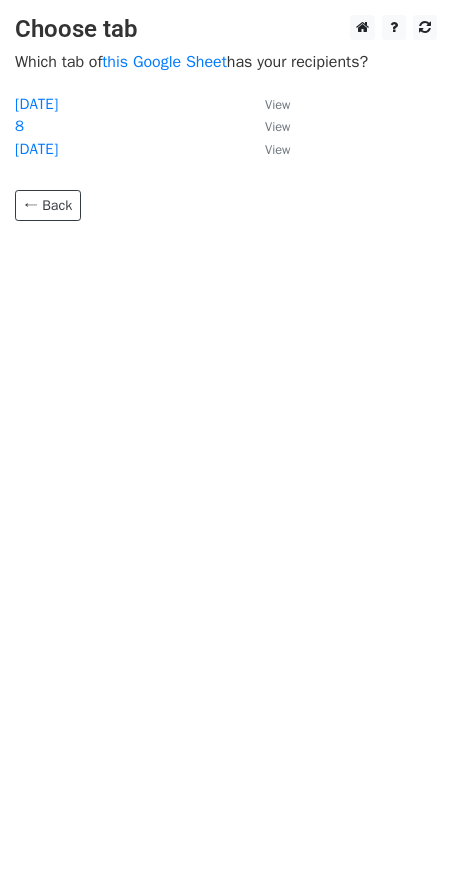 scroll, scrollTop: 0, scrollLeft: 0, axis: both 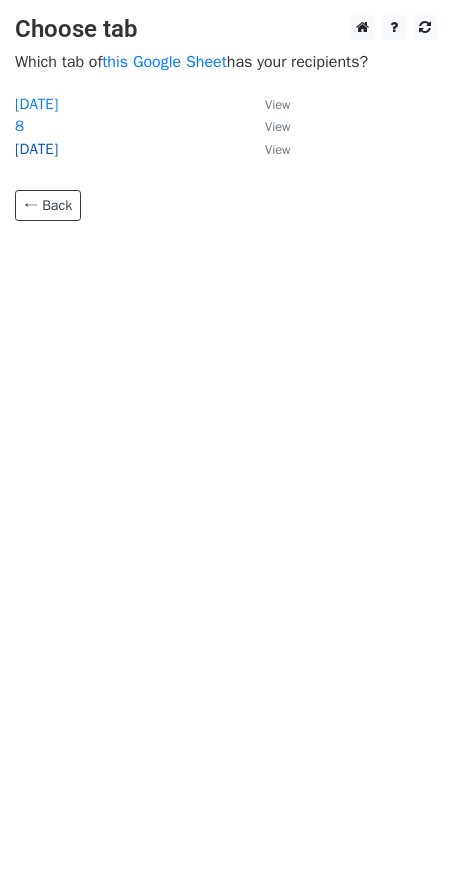 click on "[DATE]" at bounding box center (36, 149) 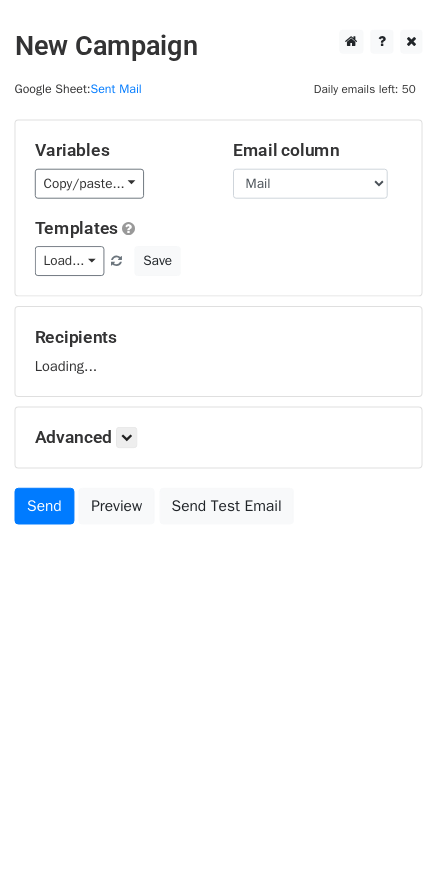 scroll, scrollTop: 0, scrollLeft: 0, axis: both 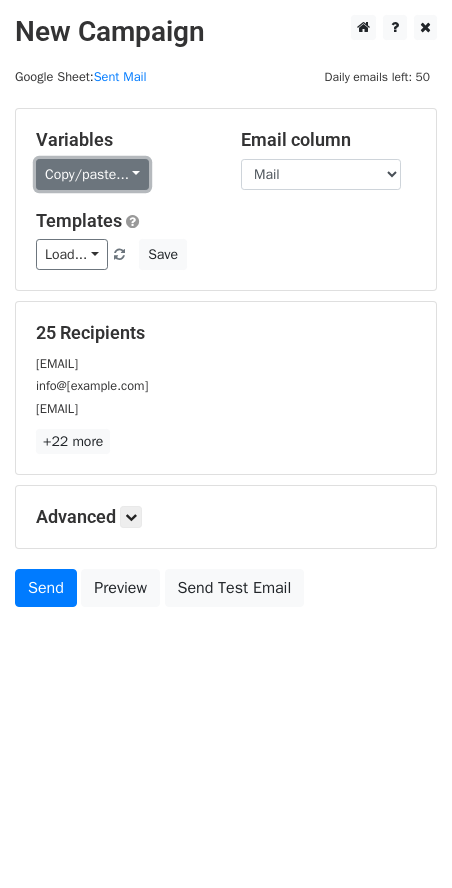 click on "Copy/paste..." at bounding box center (92, 174) 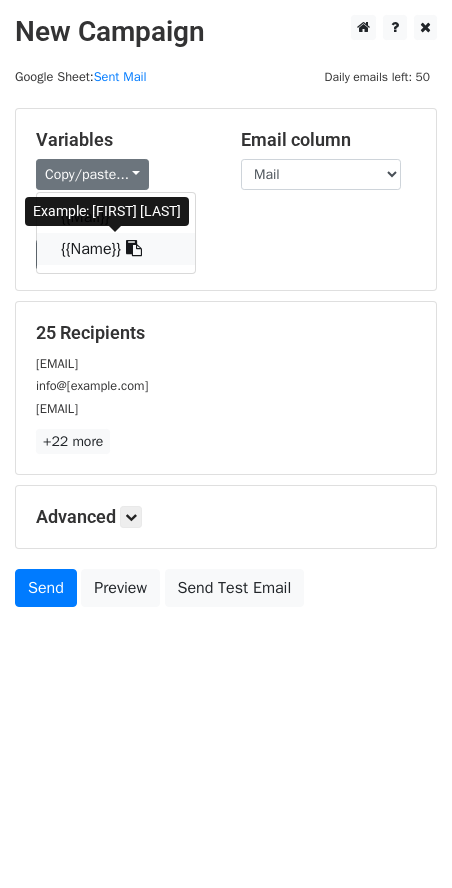 click on "{{Name}}" at bounding box center [116, 249] 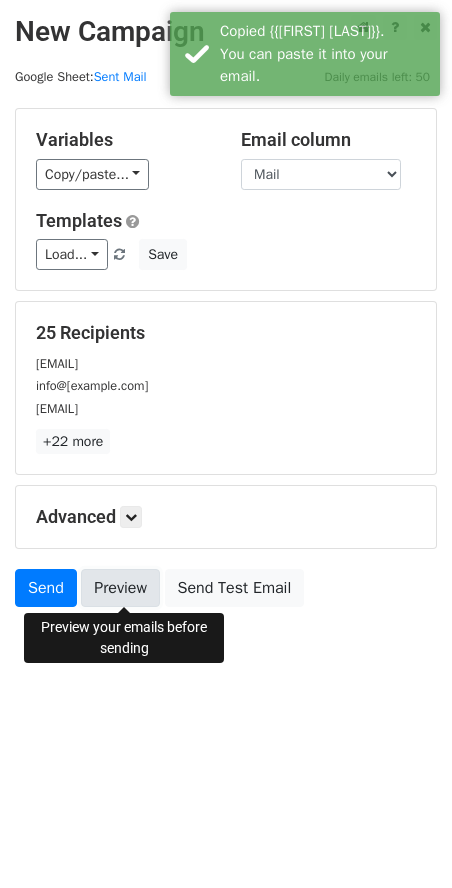 click on "Preview" at bounding box center [120, 588] 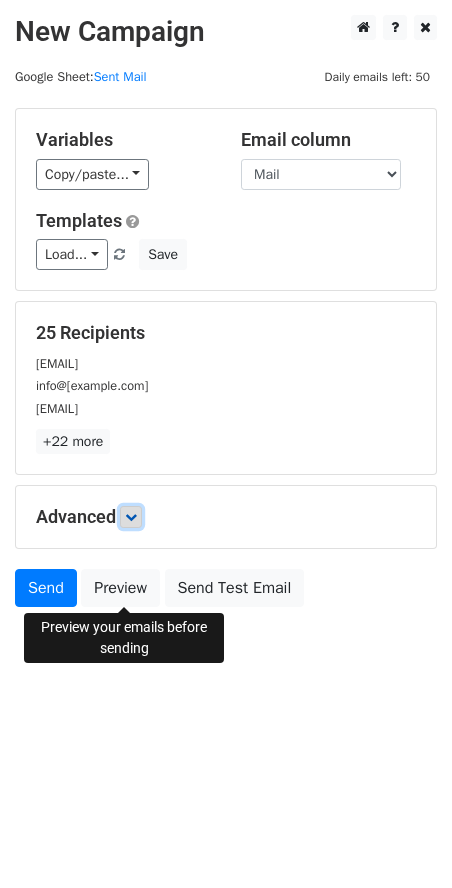 click at bounding box center (131, 517) 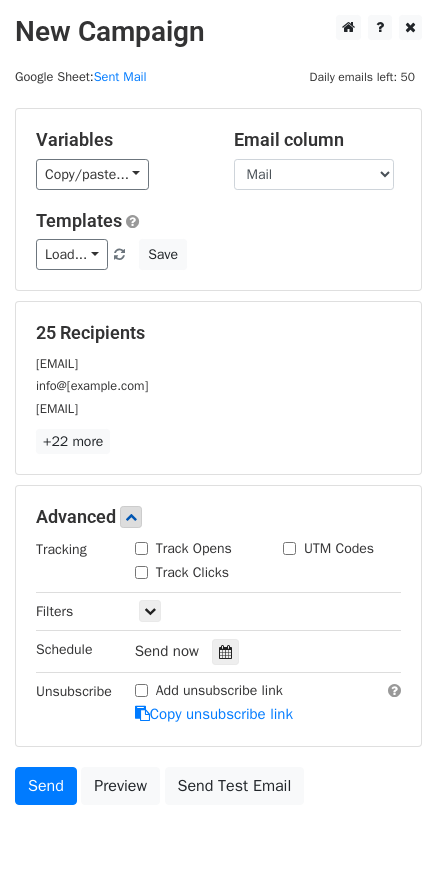 click on "Track Opens" at bounding box center [141, 548] 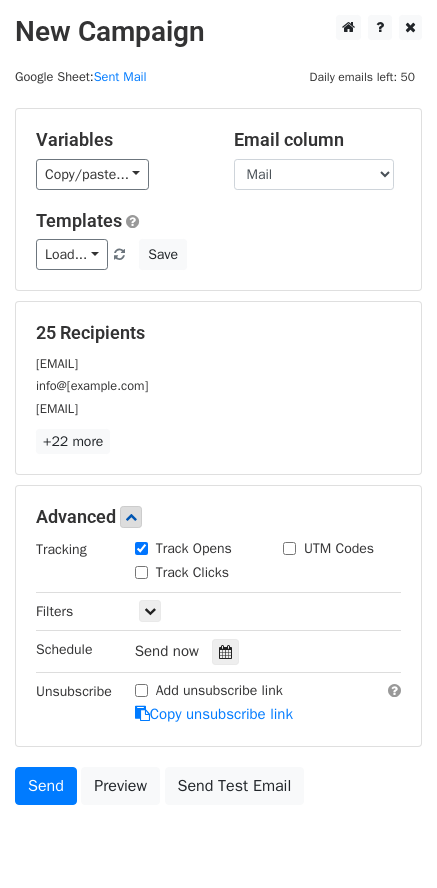 click on "Track Clicks" at bounding box center [141, 572] 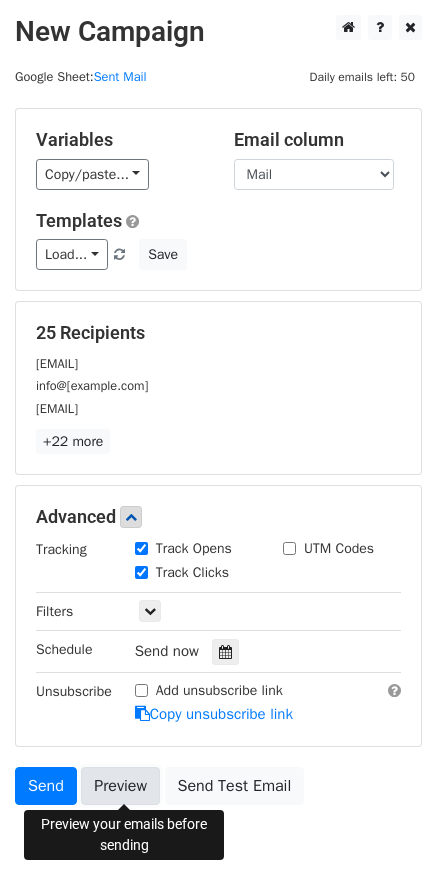 click on "Preview" at bounding box center (120, 786) 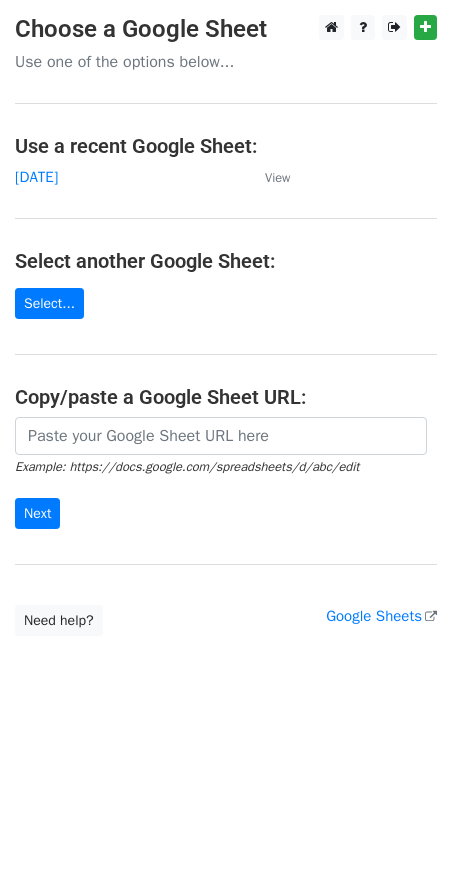 scroll, scrollTop: 0, scrollLeft: 0, axis: both 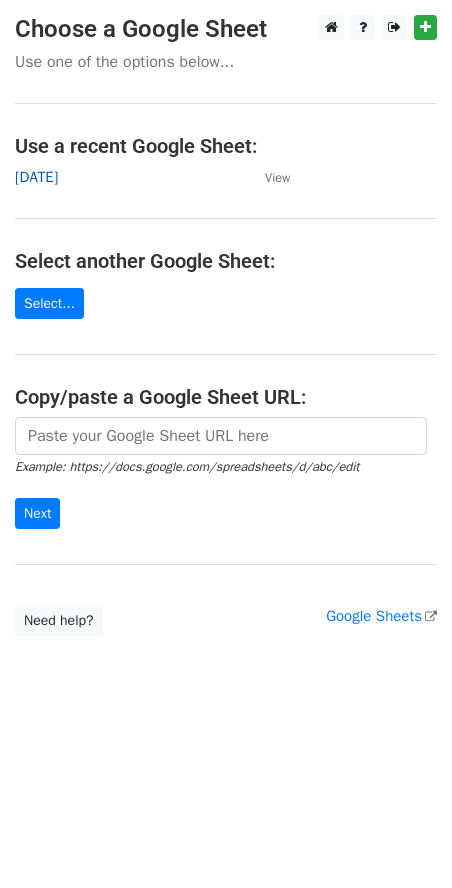 click on "[DATE]" at bounding box center [36, 177] 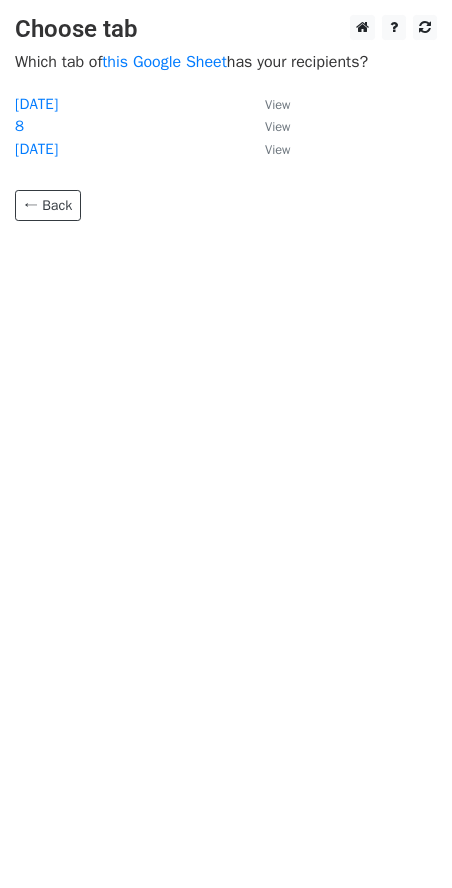 scroll, scrollTop: 0, scrollLeft: 0, axis: both 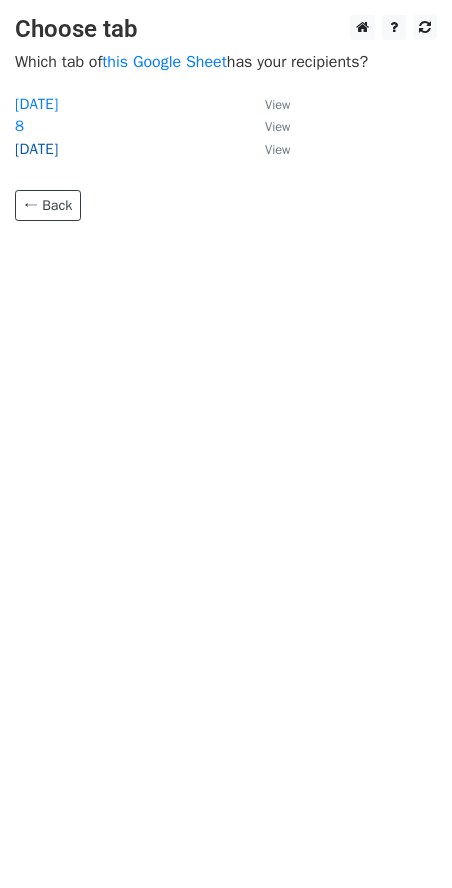 click on "[DATE]" at bounding box center (36, 149) 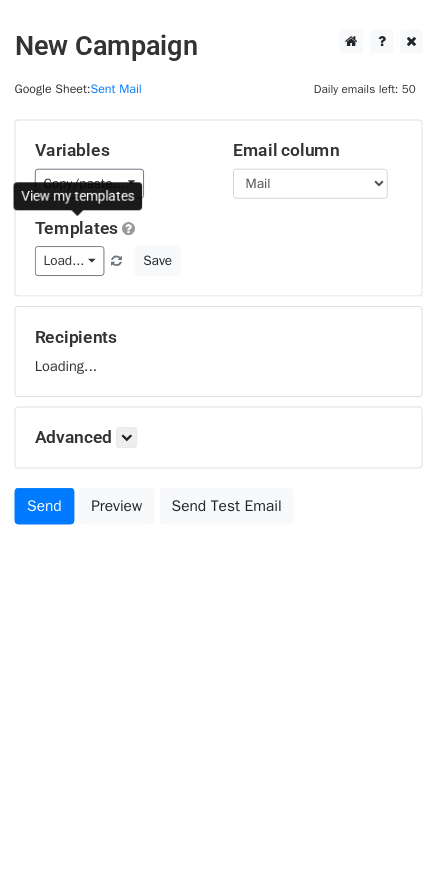 scroll, scrollTop: 0, scrollLeft: 0, axis: both 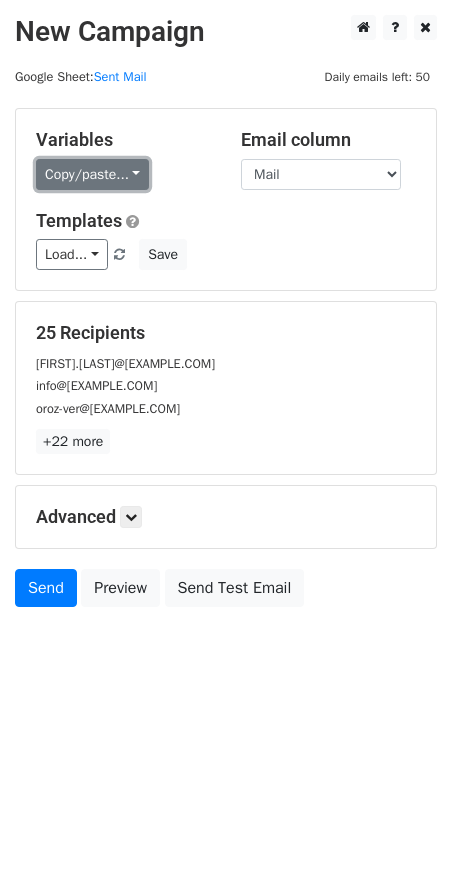 click on "Copy/paste..." at bounding box center (92, 174) 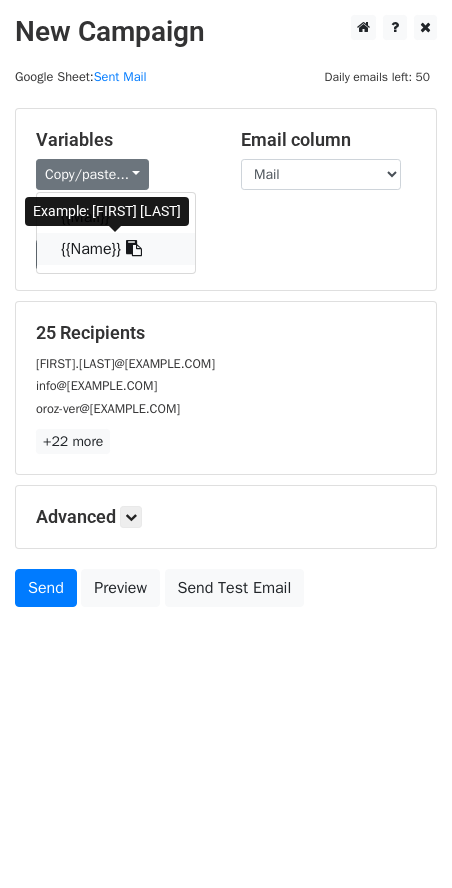 click on "{{Name}}" at bounding box center [116, 249] 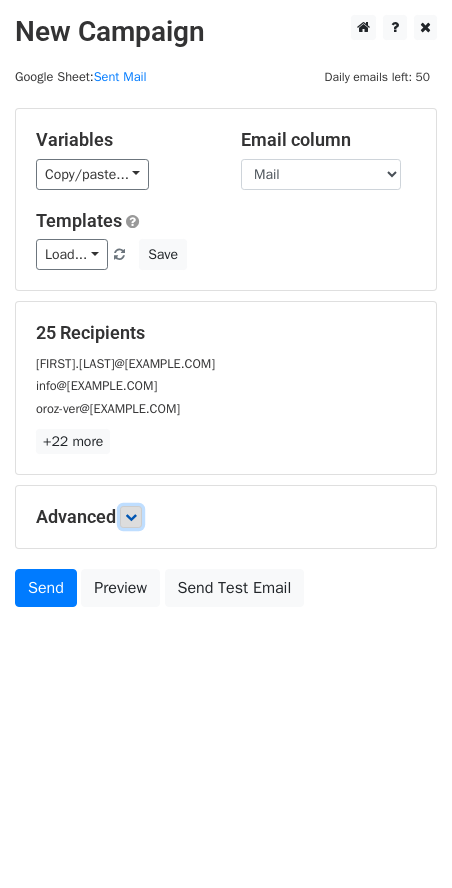 click at bounding box center (131, 517) 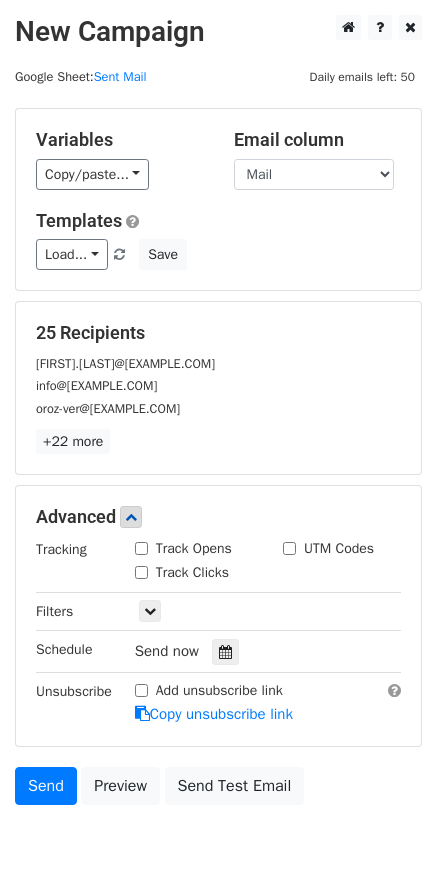 click on "Track Opens" at bounding box center [141, 548] 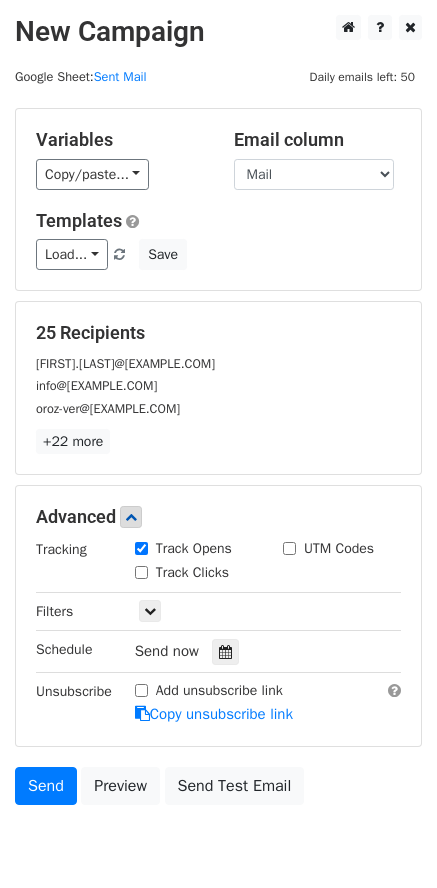 click on "Track Clicks" at bounding box center [141, 572] 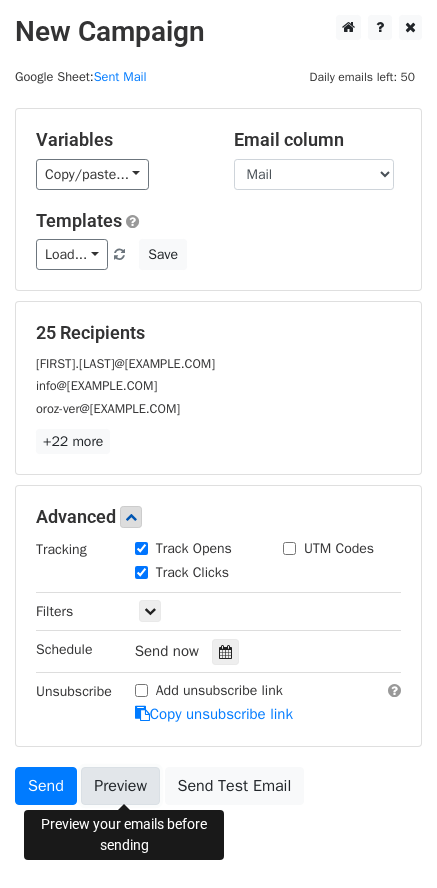 click on "Preview" at bounding box center [120, 786] 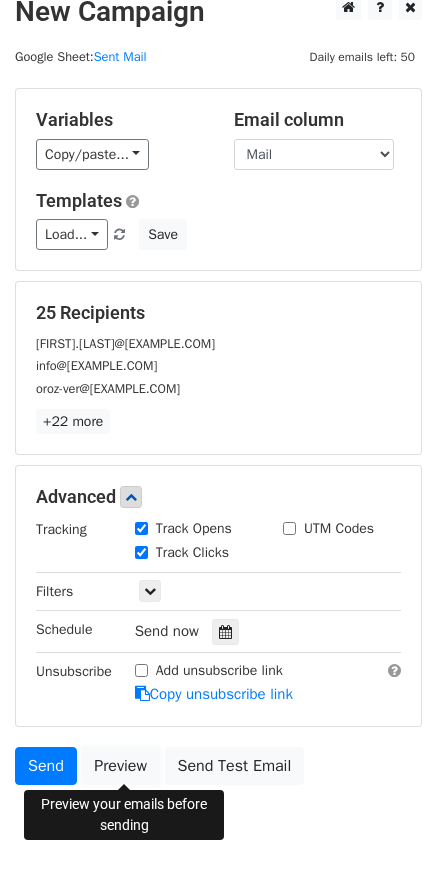 scroll, scrollTop: 86, scrollLeft: 0, axis: vertical 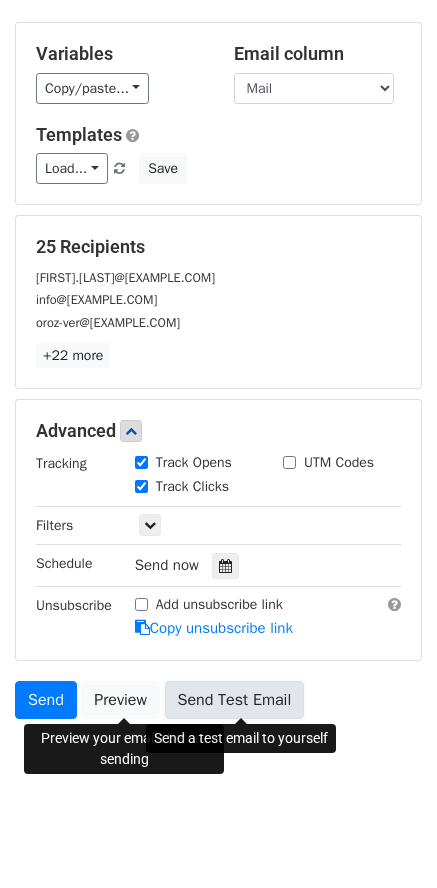 click on "Send Test Email" at bounding box center [235, 700] 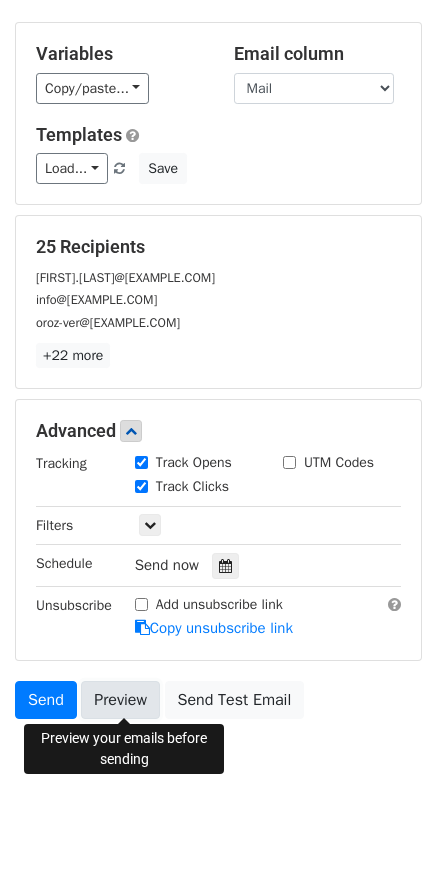 click on "Preview" at bounding box center [120, 700] 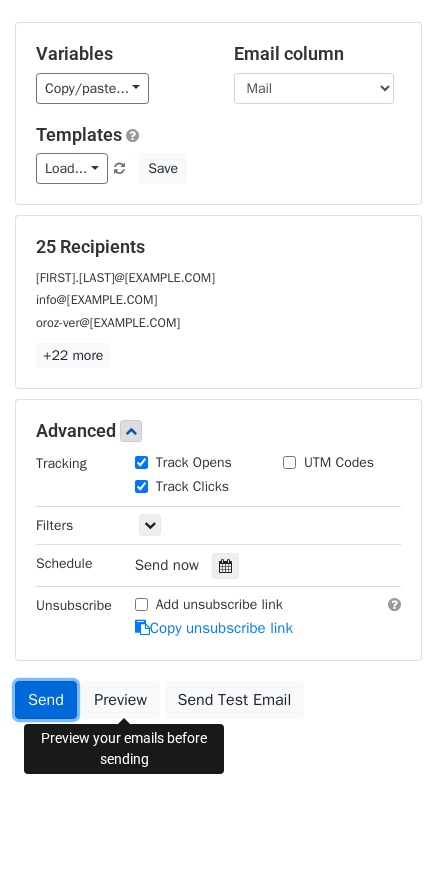 click on "Send" at bounding box center [46, 700] 